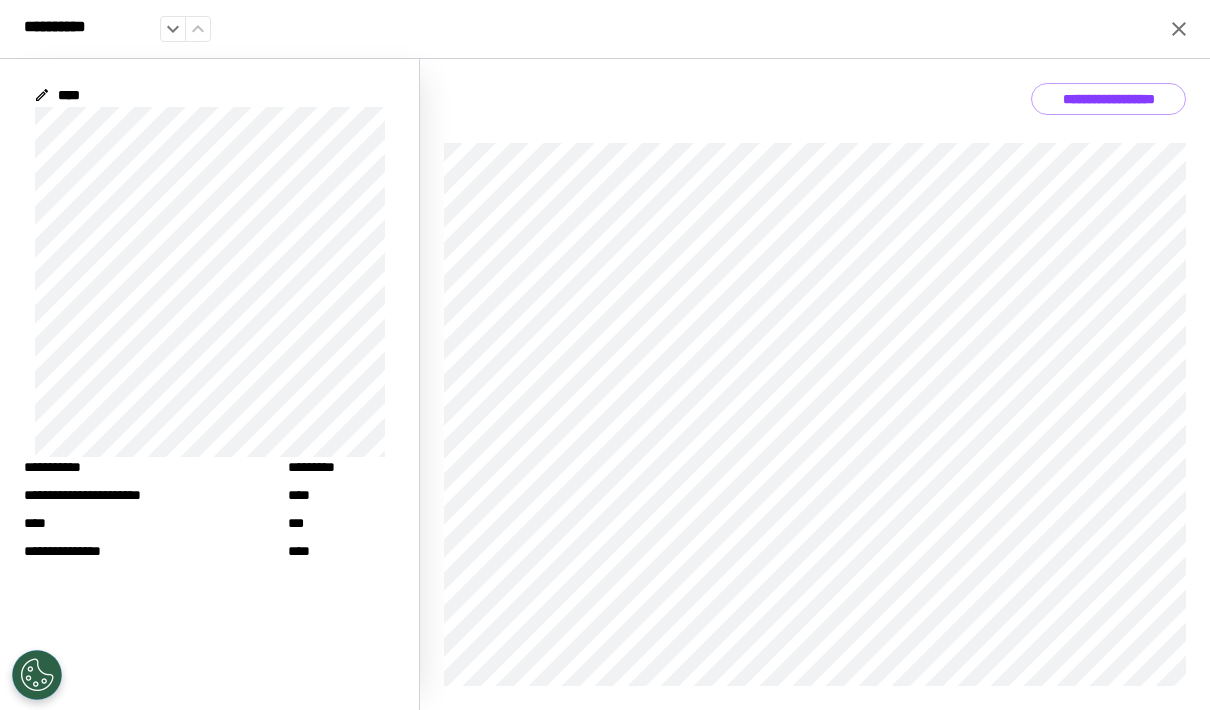 scroll, scrollTop: 0, scrollLeft: 0, axis: both 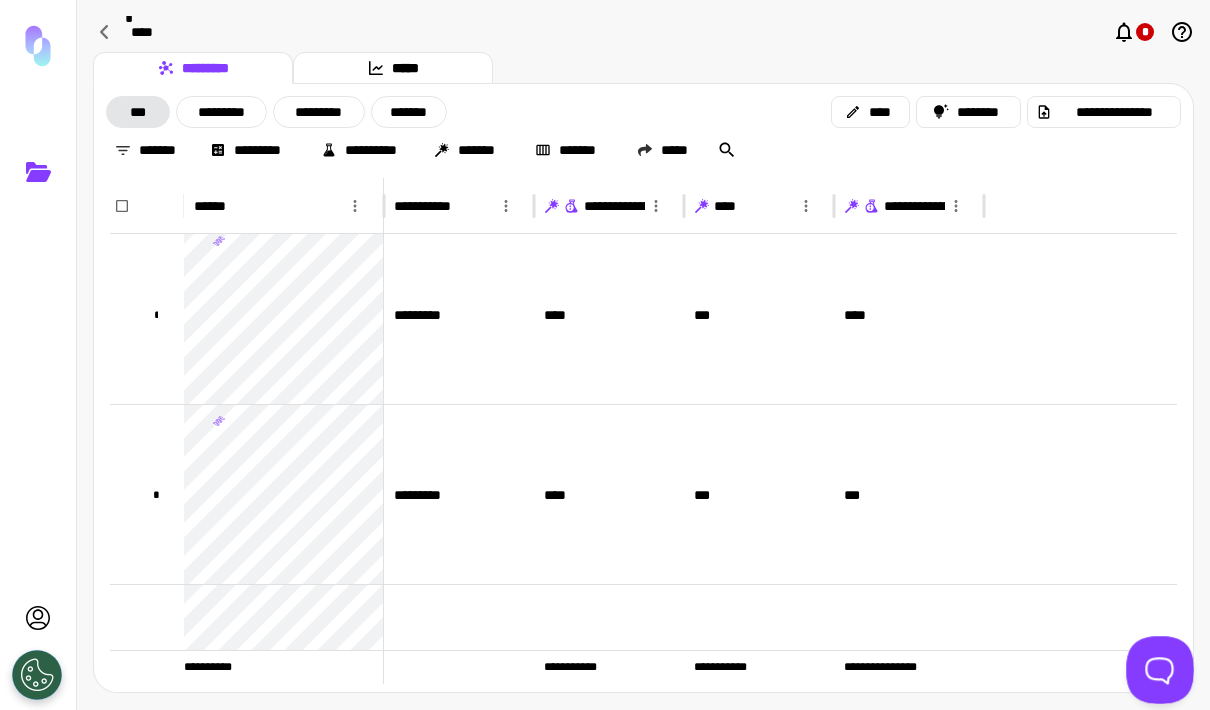 click at bounding box center [1156, 666] 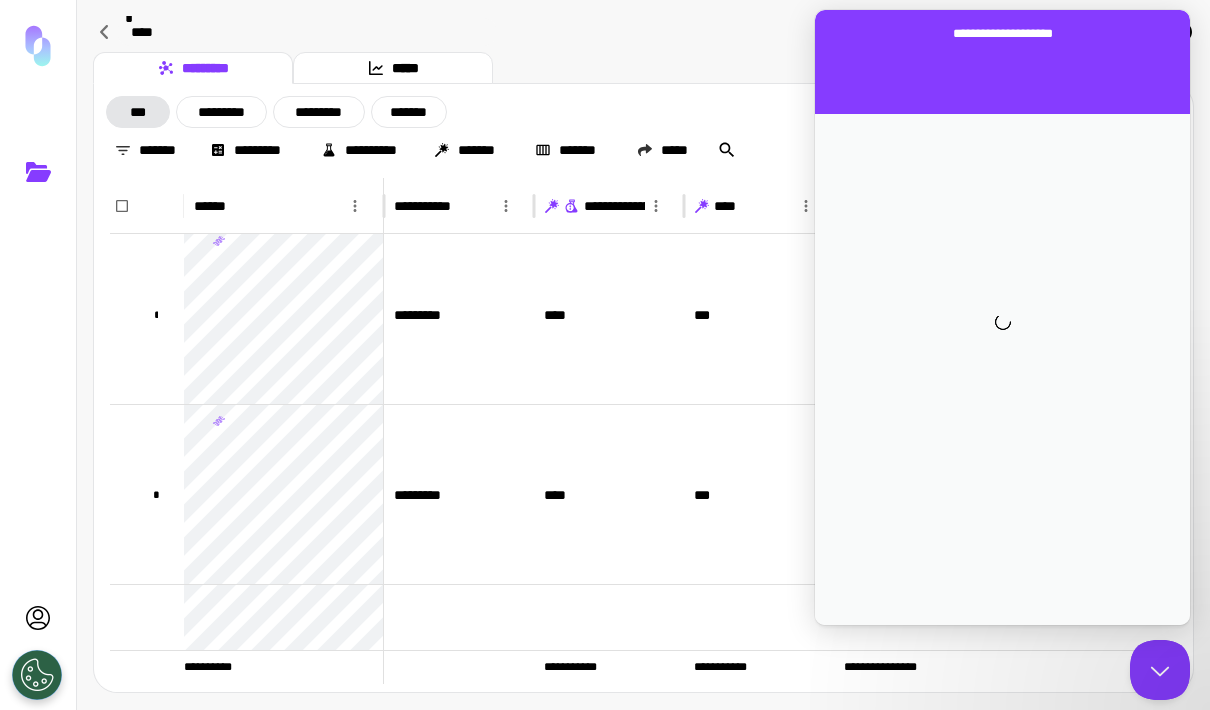 scroll, scrollTop: 0, scrollLeft: 0, axis: both 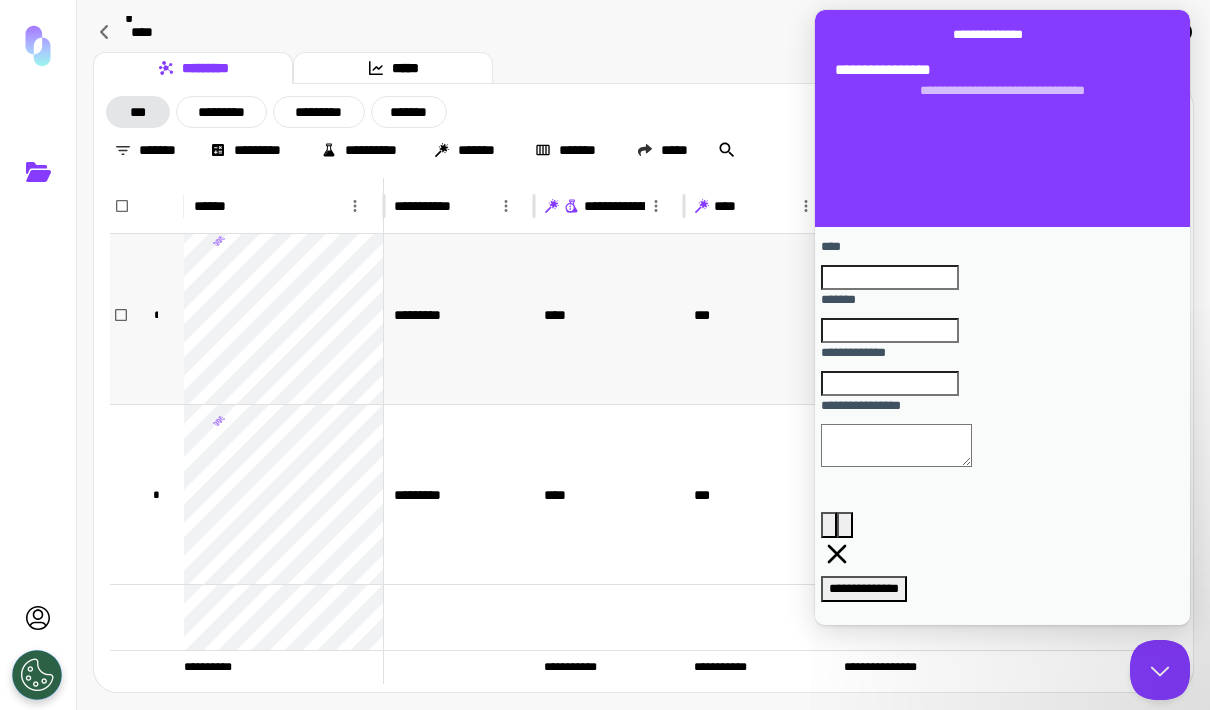 click on "***" at bounding box center [759, 314] 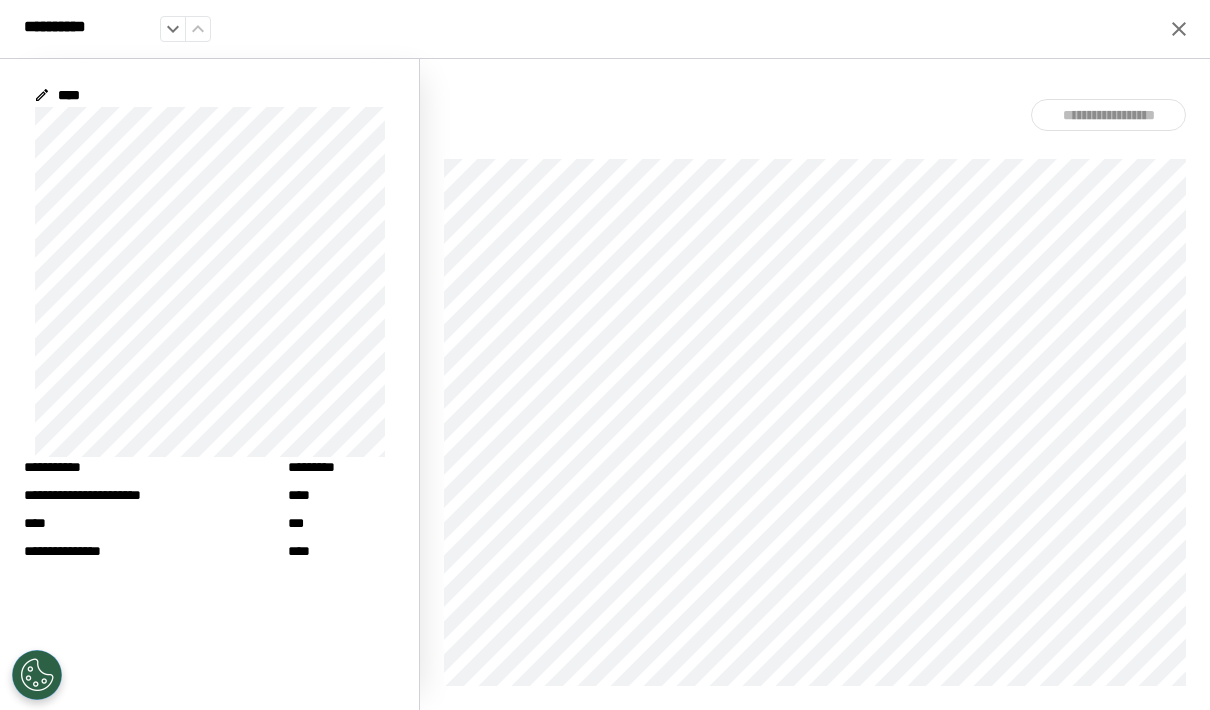 click 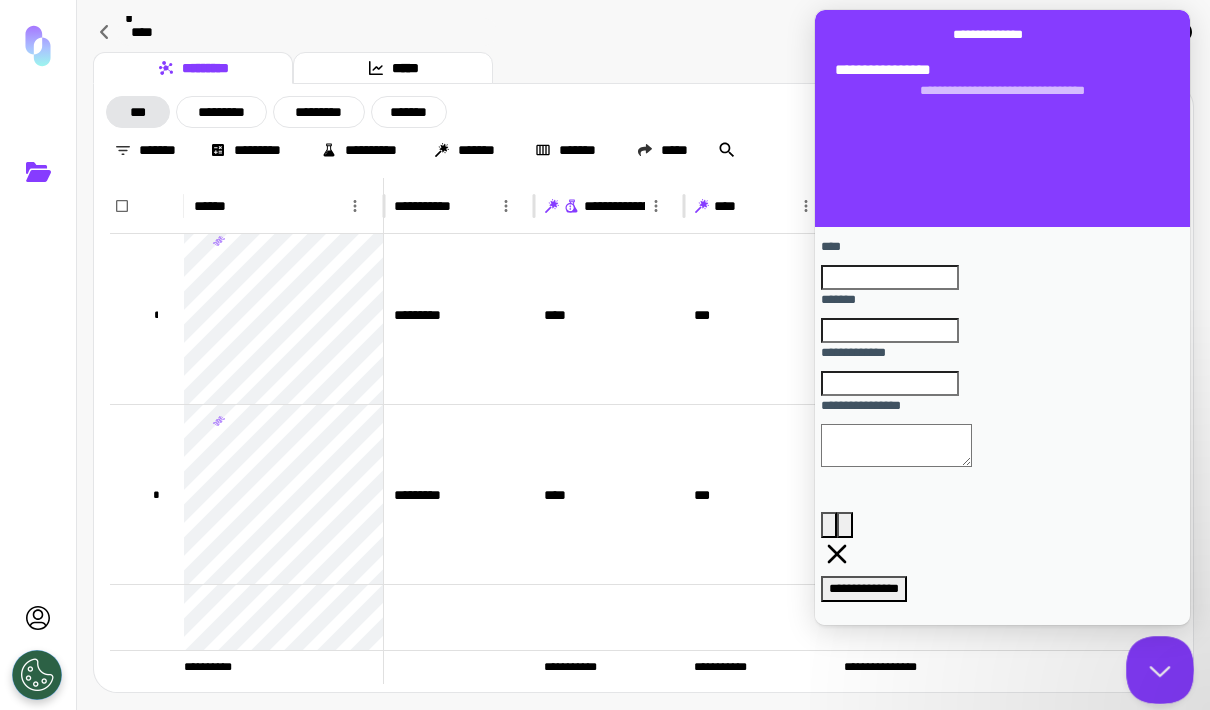 click at bounding box center [1156, 666] 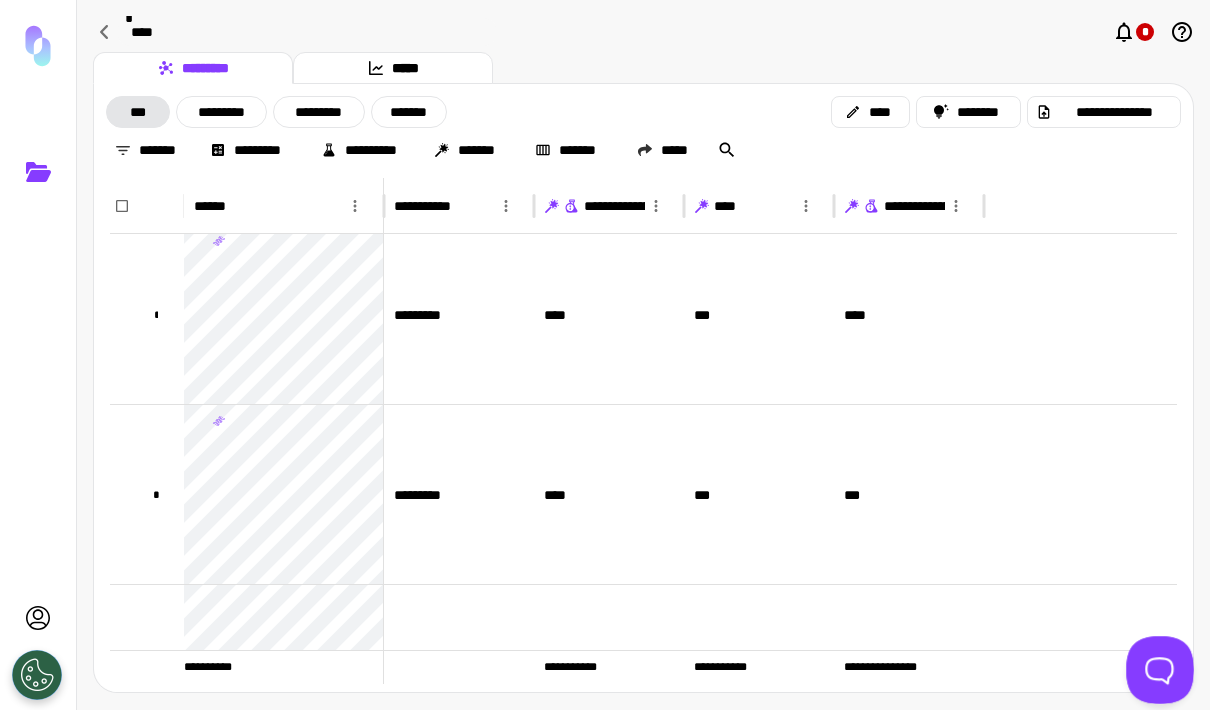 scroll, scrollTop: 144, scrollLeft: 0, axis: vertical 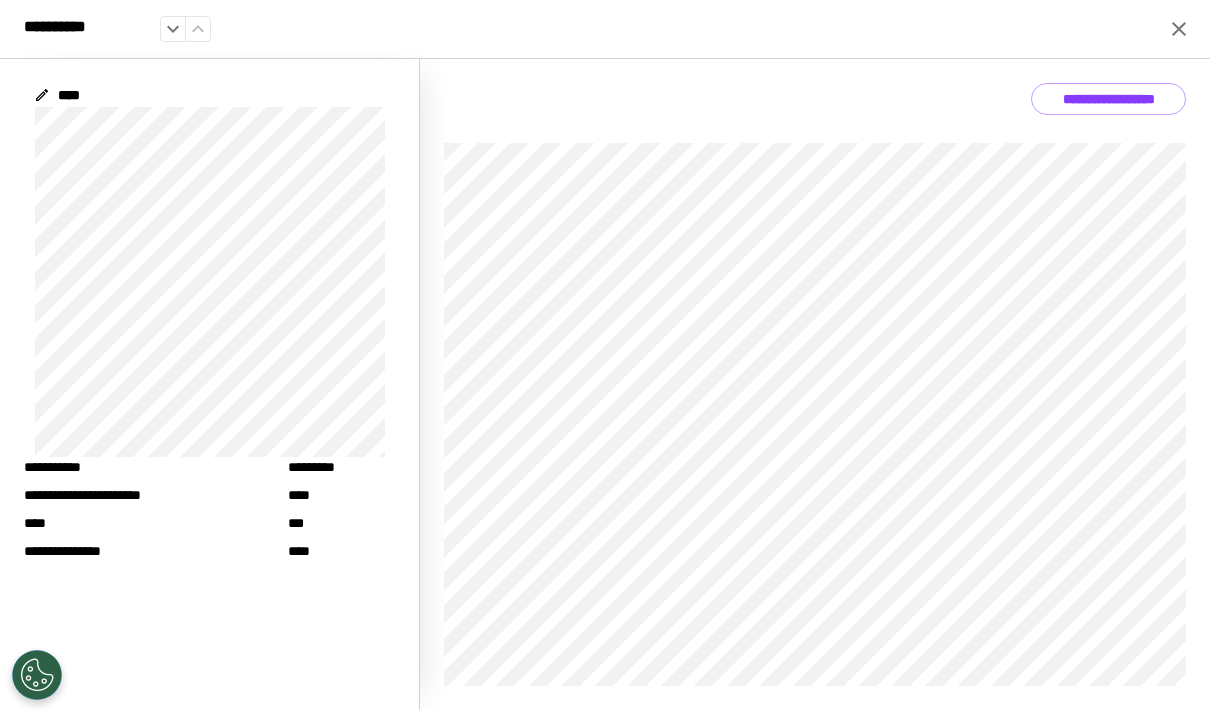 click on "**********" at bounding box center [605, 29] 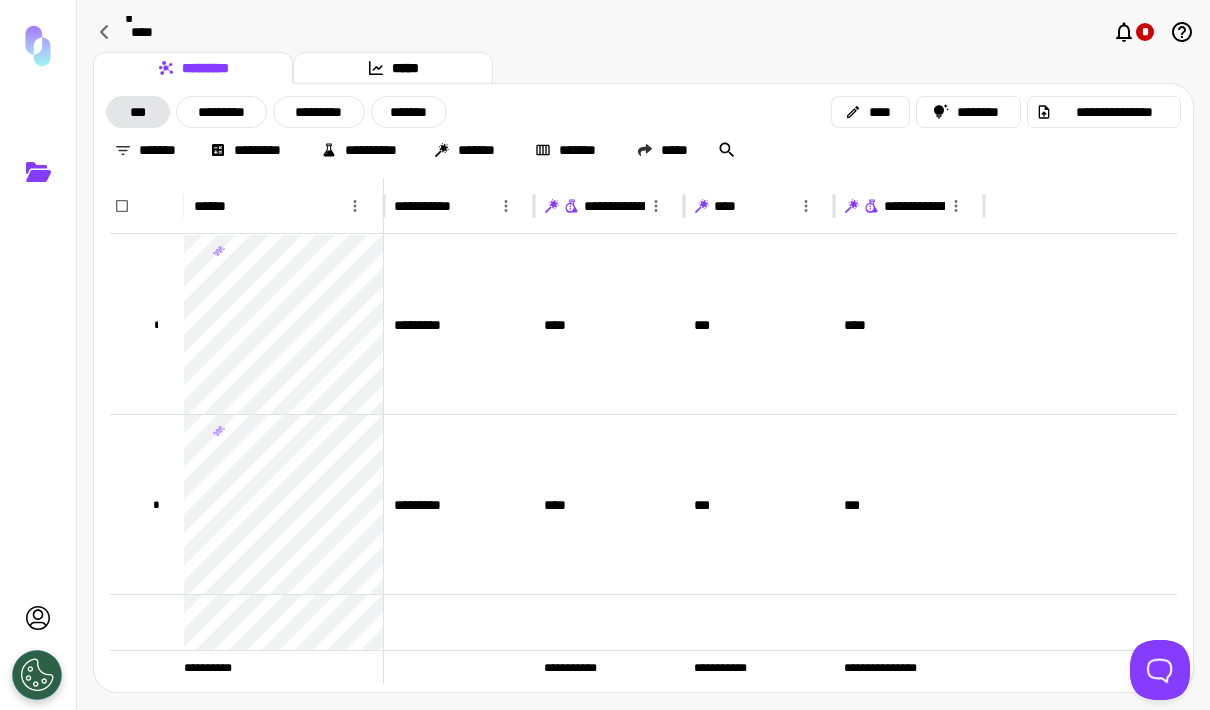 scroll, scrollTop: 63, scrollLeft: 0, axis: vertical 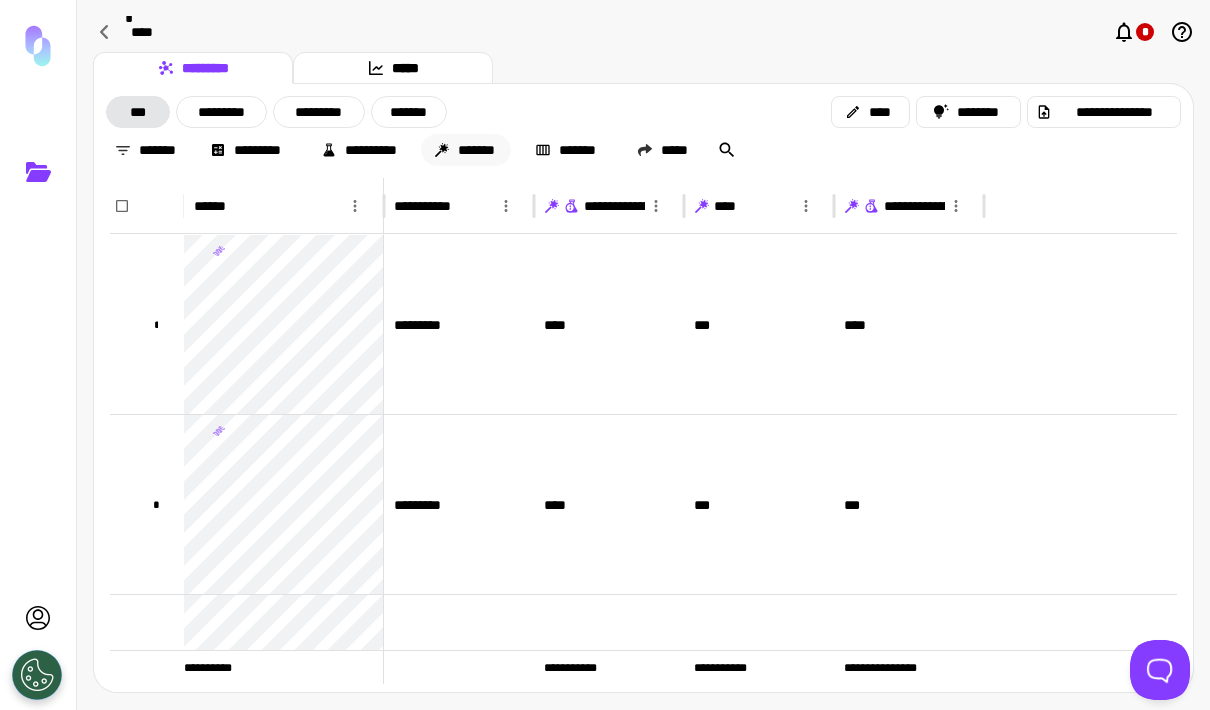 click on "*******" at bounding box center [466, 150] 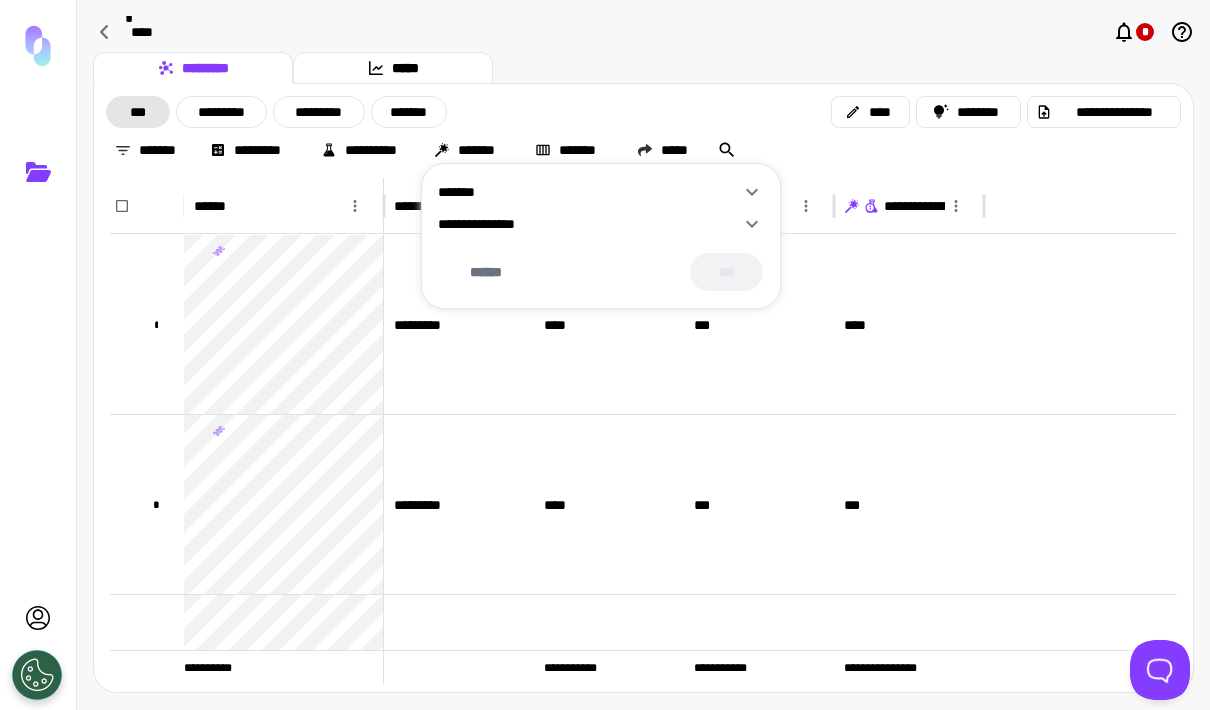 click on "*******" at bounding box center [589, 192] 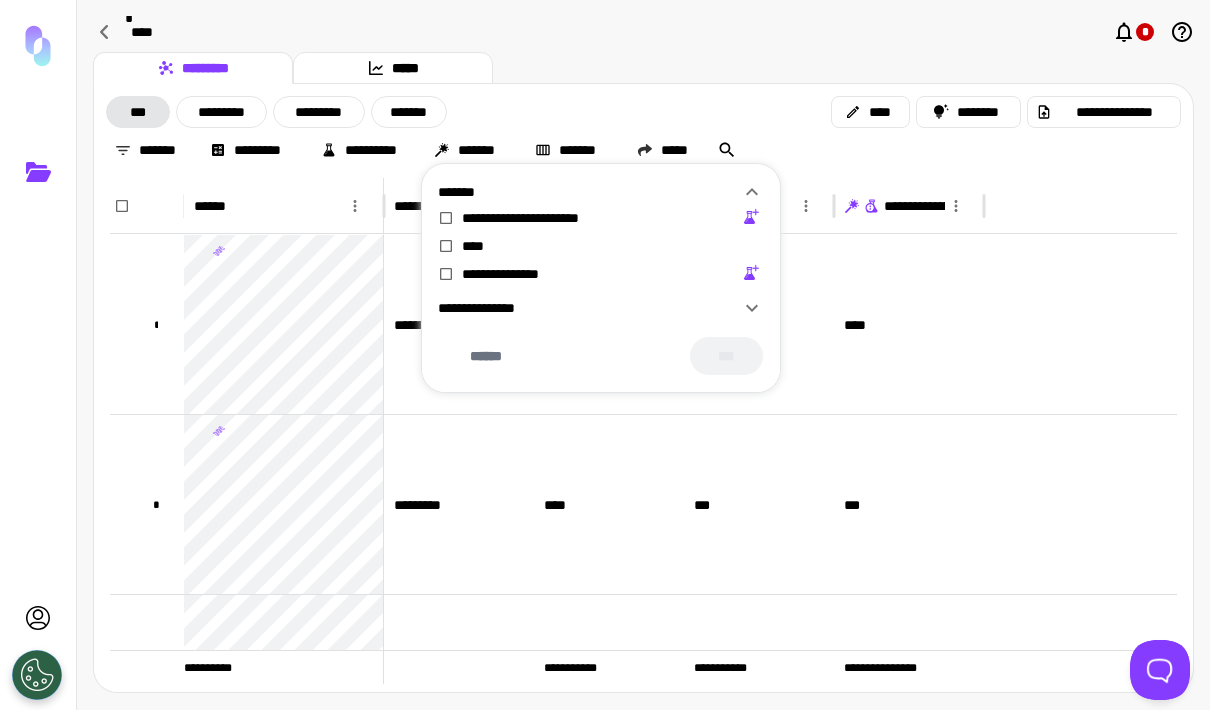 click on "**********" at bounding box center [533, 218] 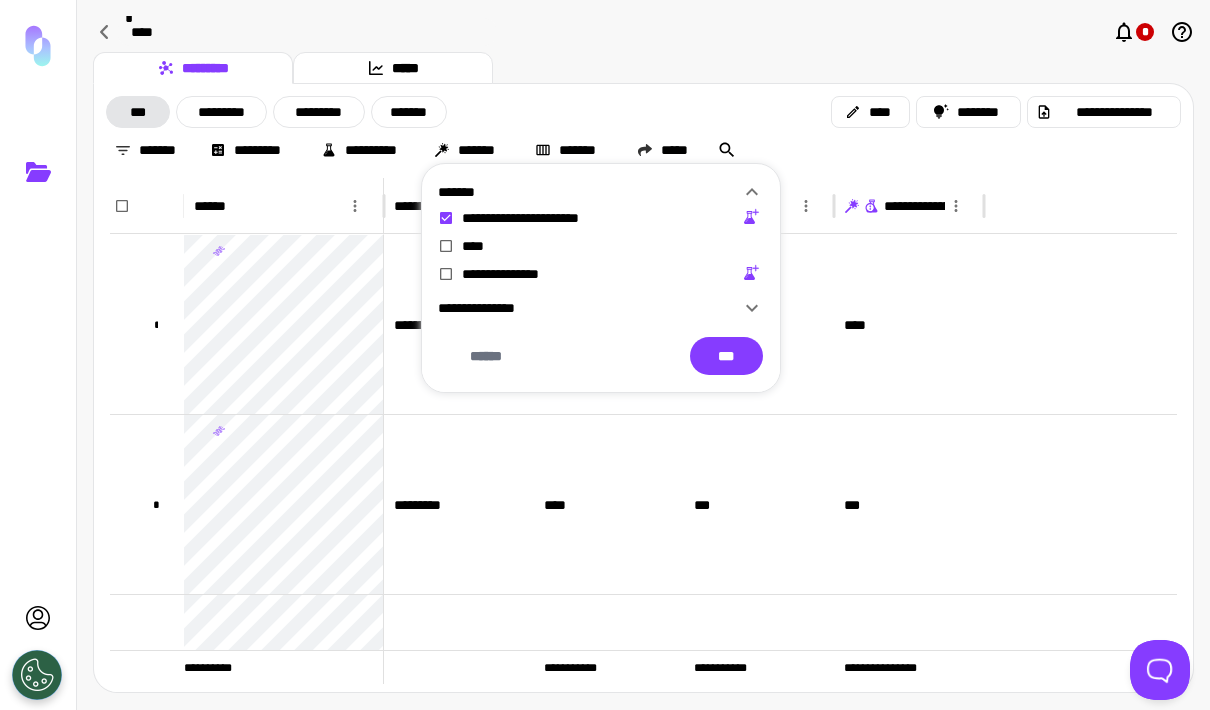 click on "****" at bounding box center [467, 246] 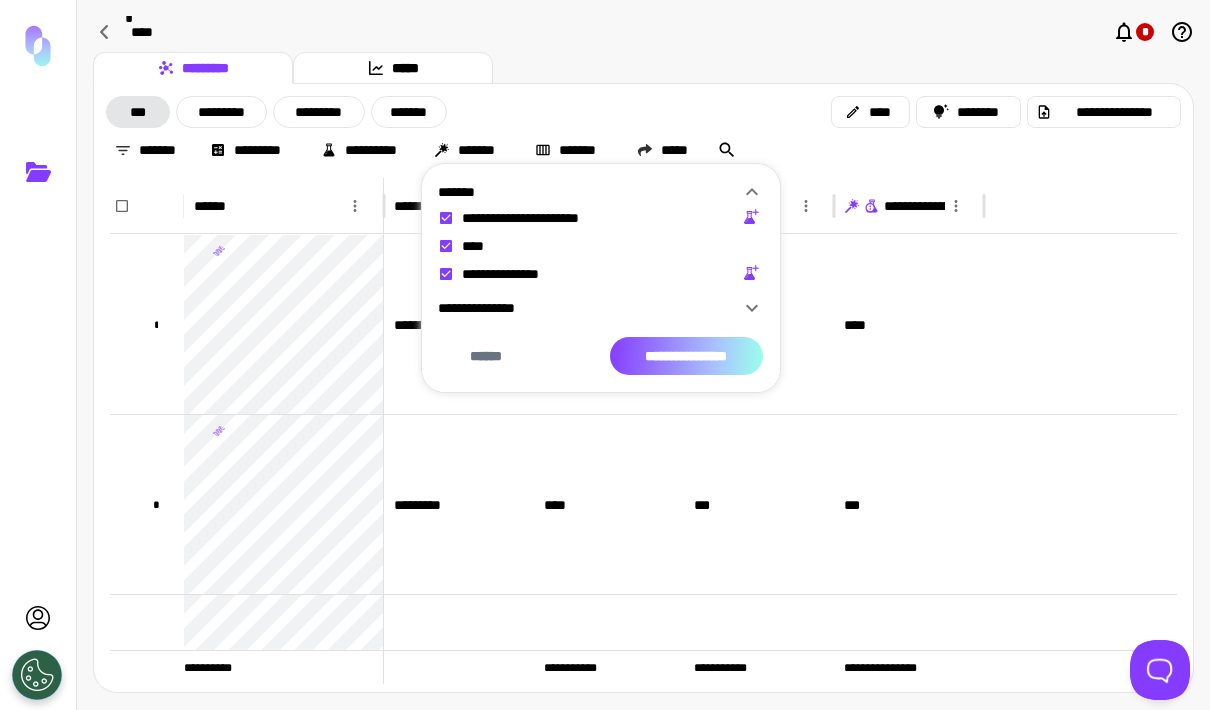 click on "**********" at bounding box center [686, 356] 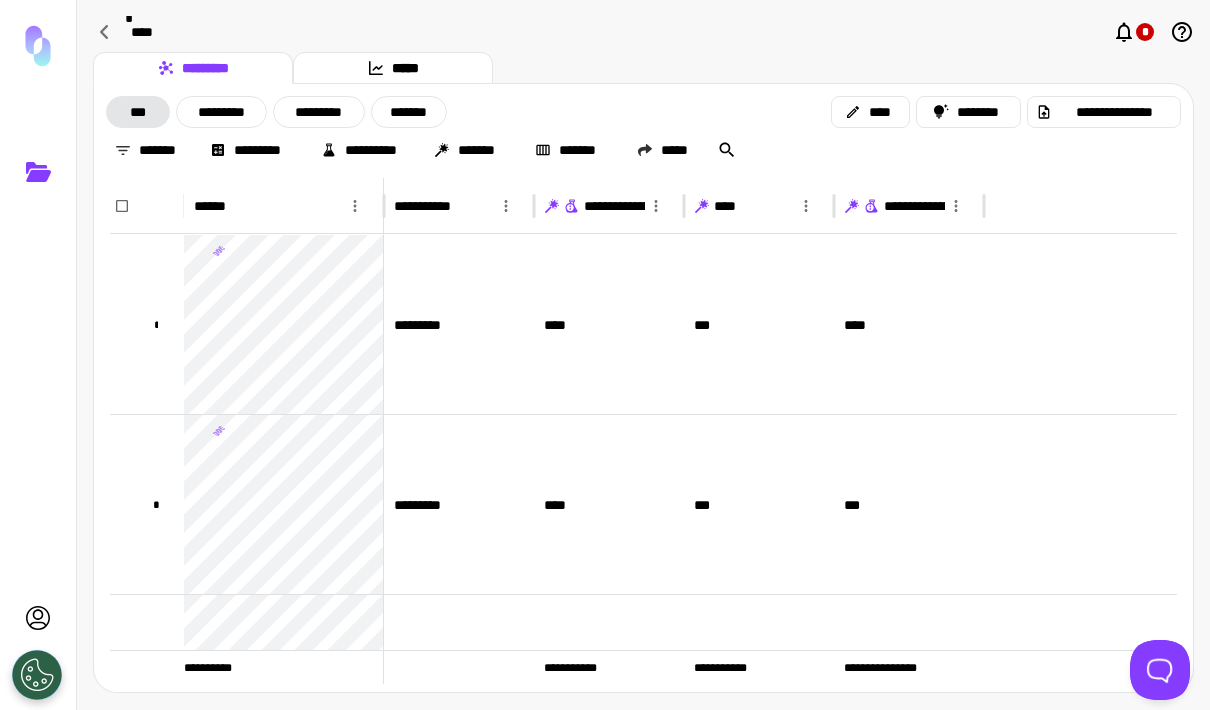click 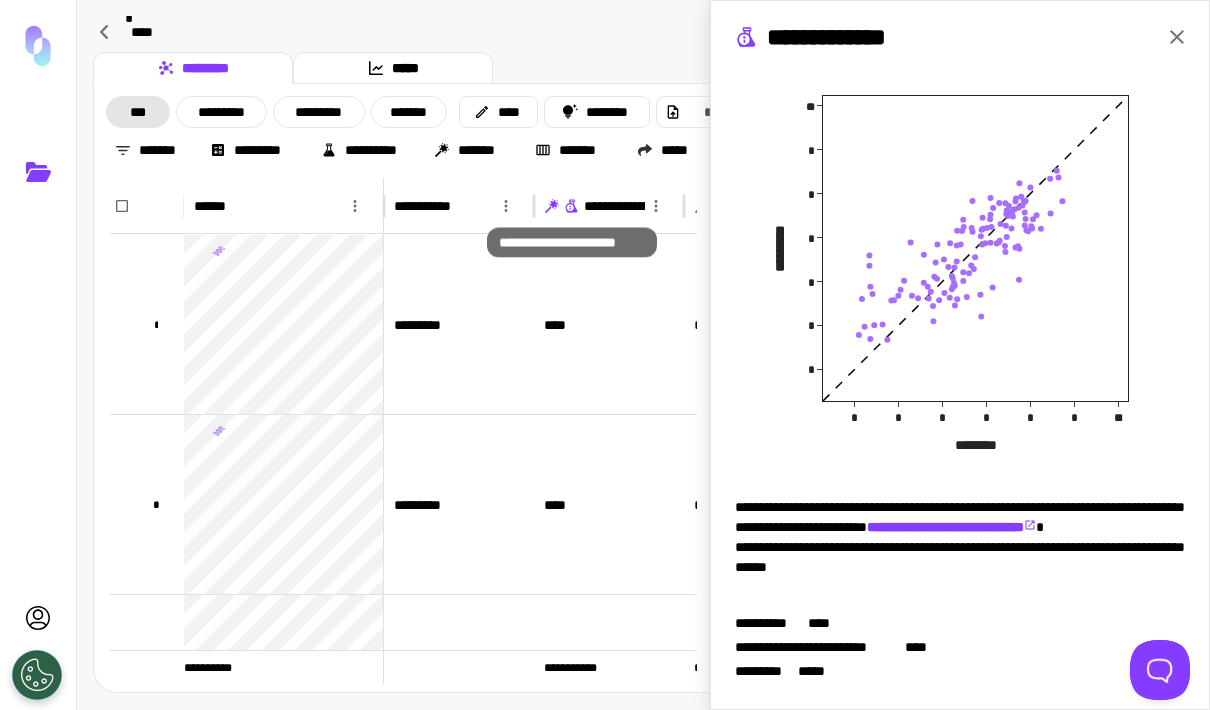 scroll, scrollTop: 369, scrollLeft: 0, axis: vertical 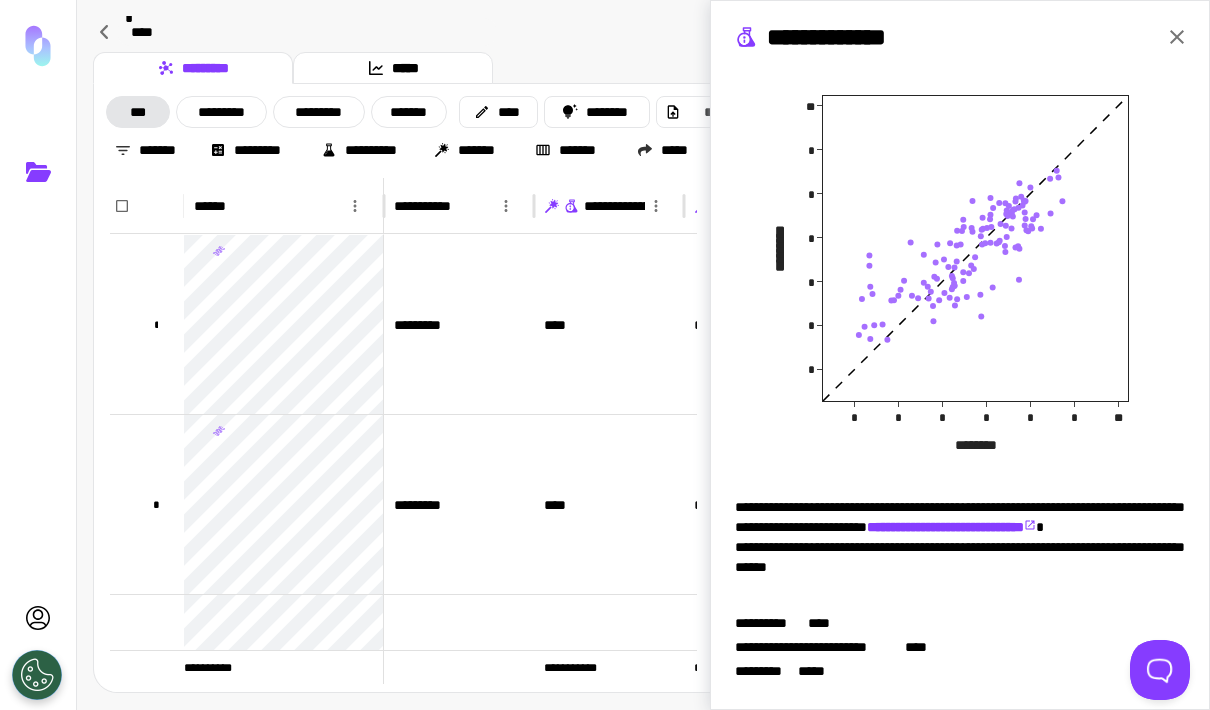 click 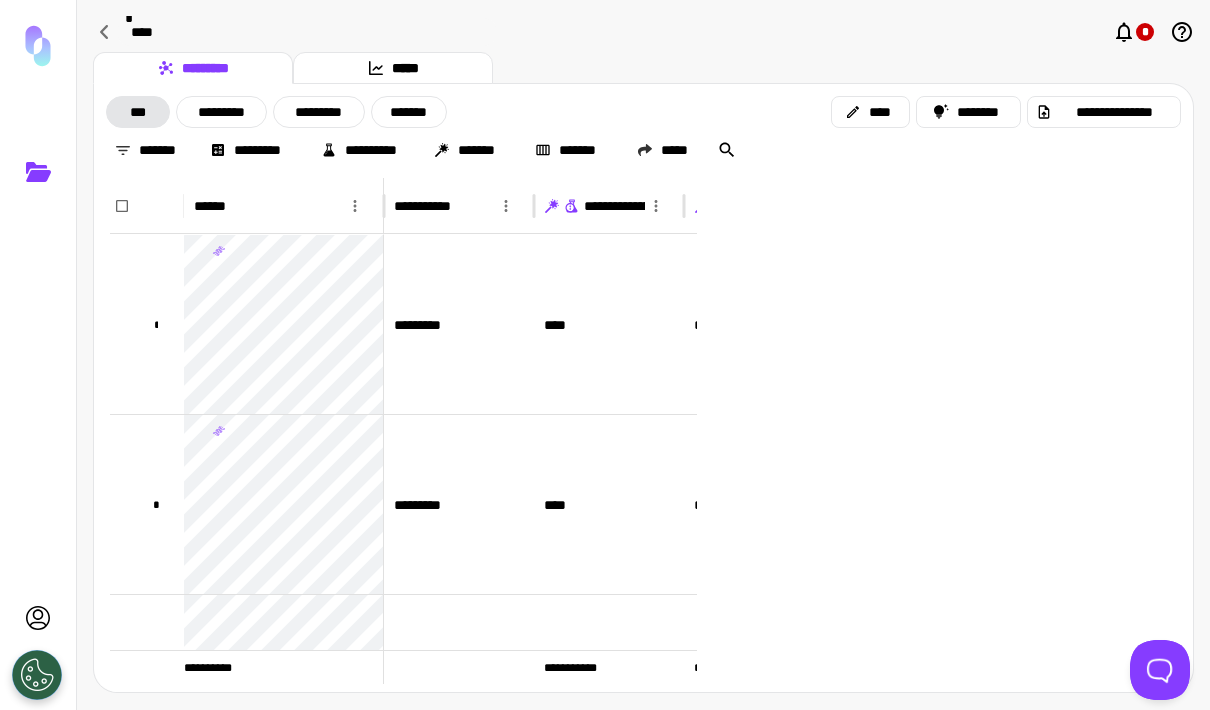 scroll, scrollTop: 0, scrollLeft: 0, axis: both 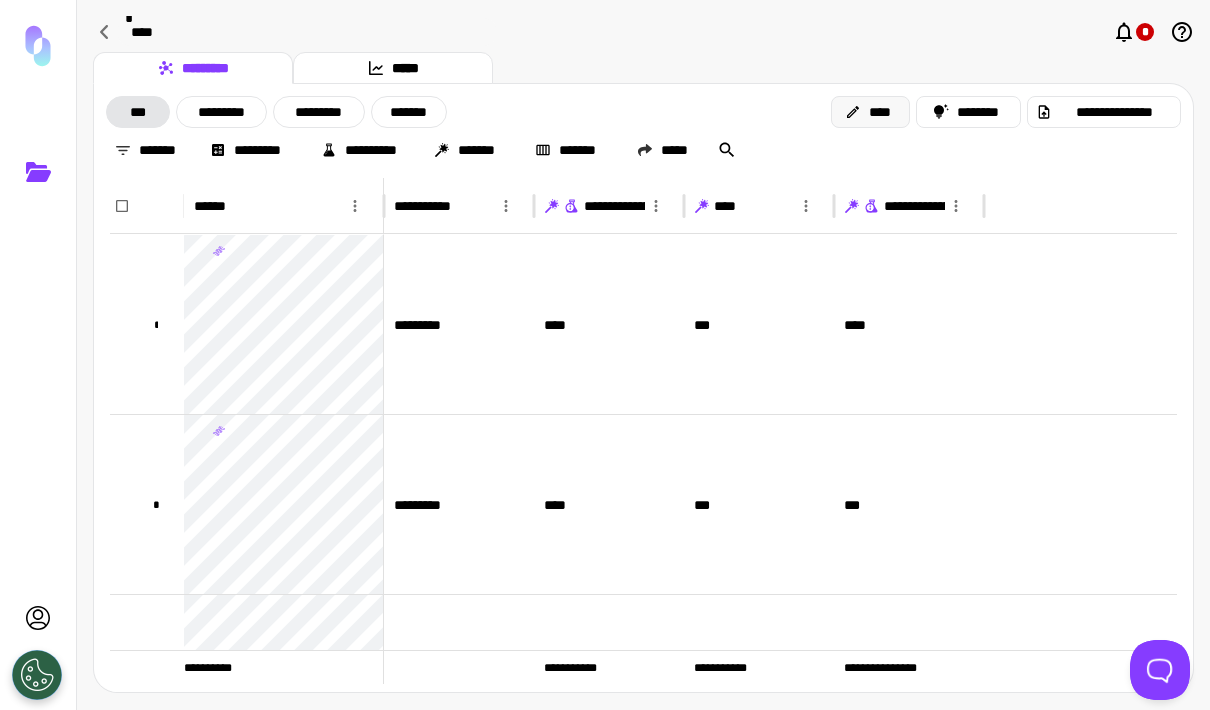 click on "****" at bounding box center [870, 112] 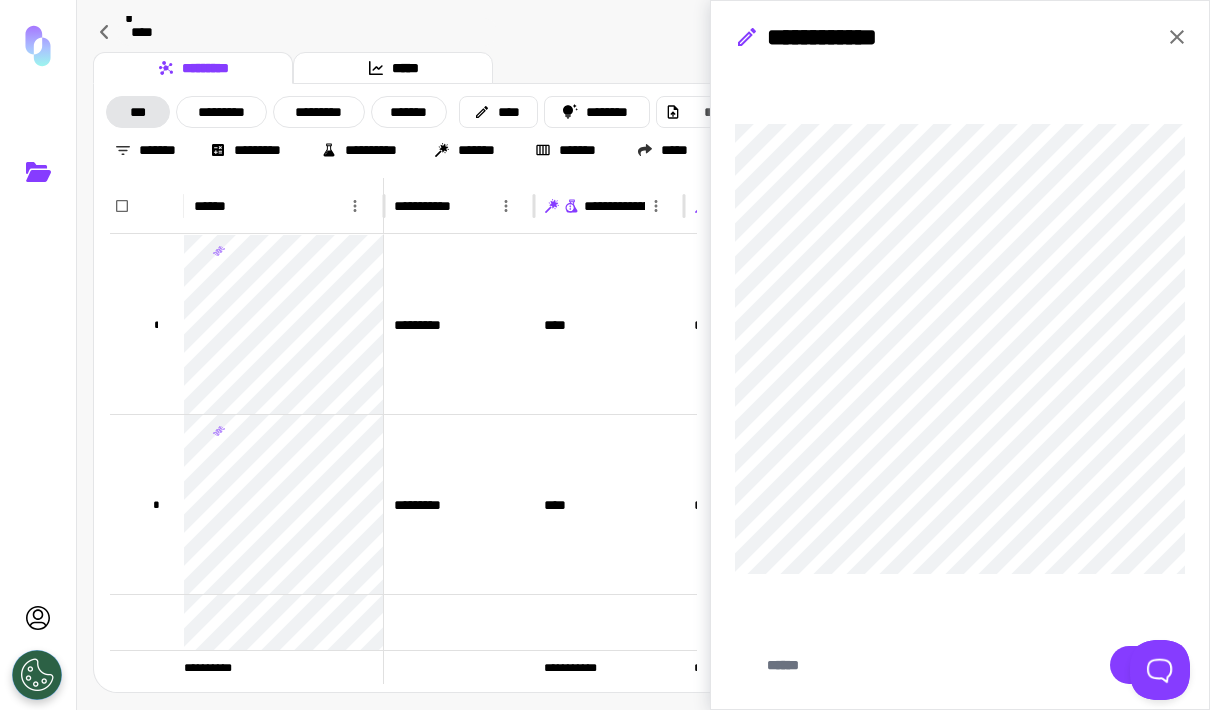 click on "**********" at bounding box center [960, 355] 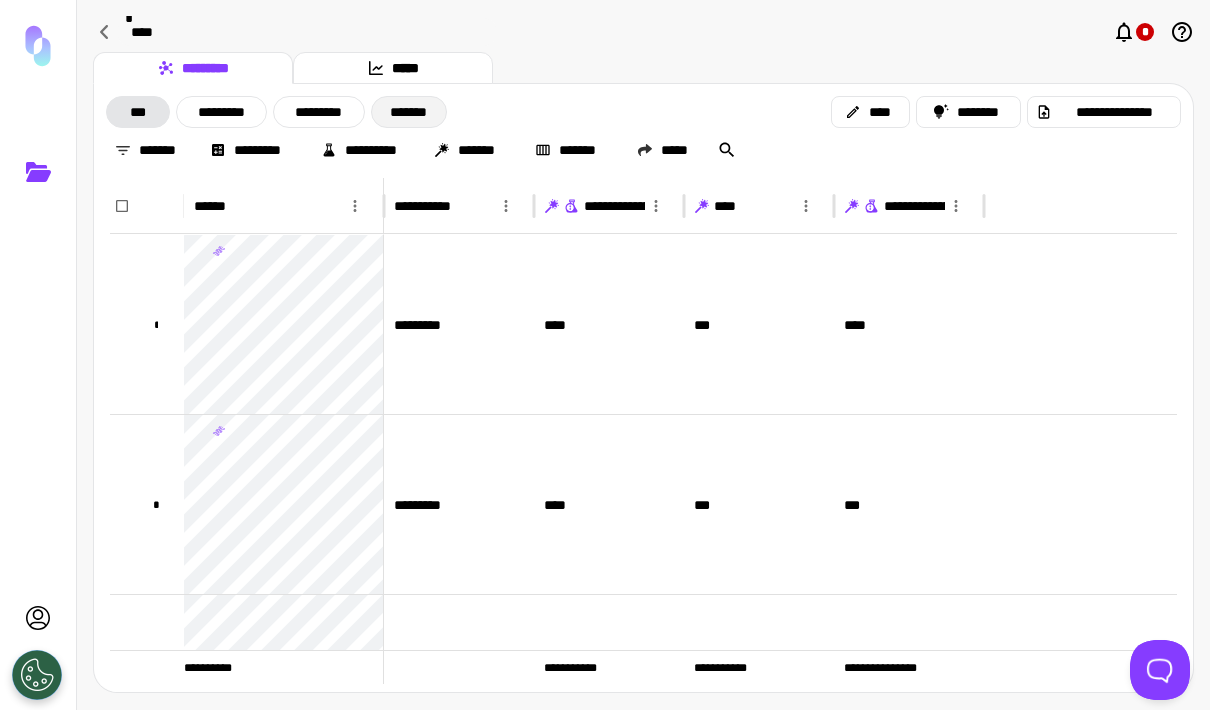 click on "*******" at bounding box center (409, 112) 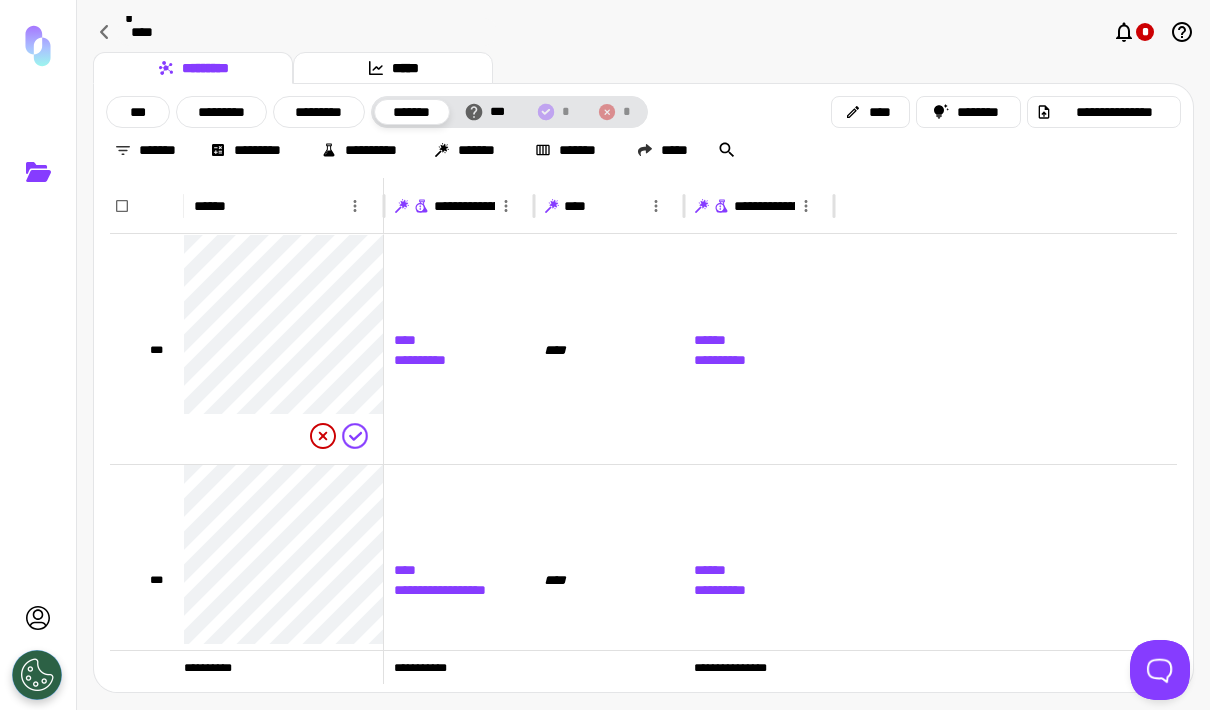 click 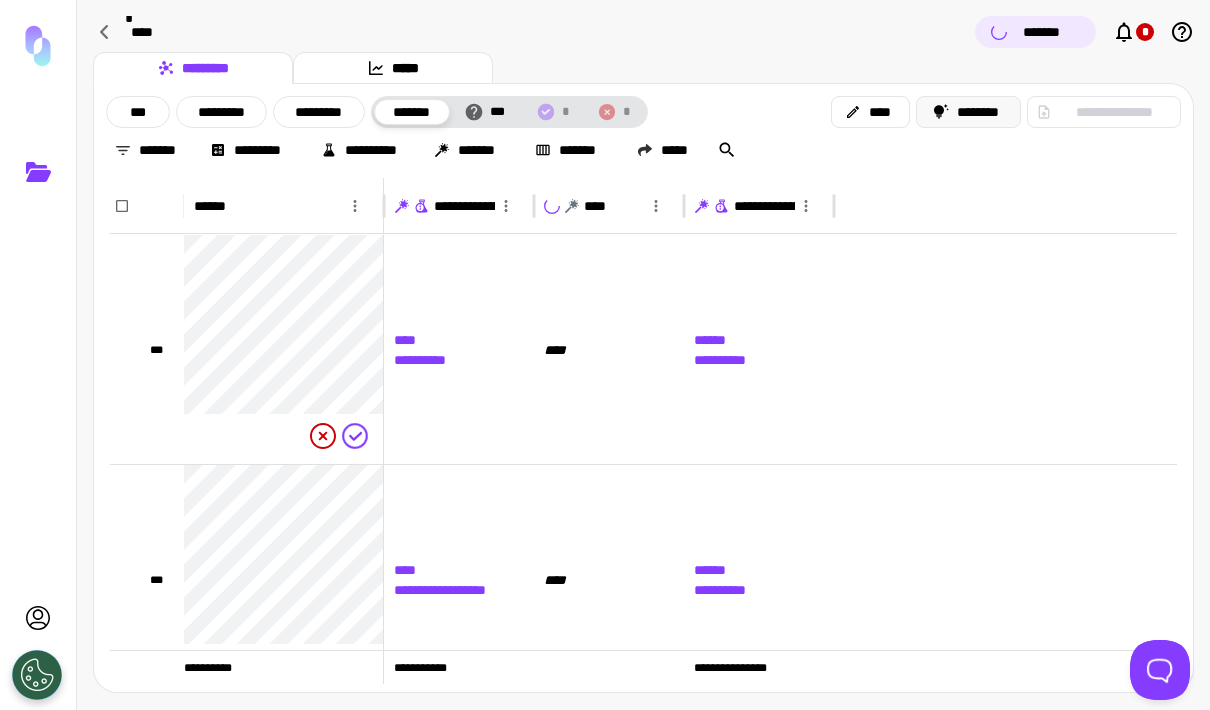 click on "********" at bounding box center (969, 112) 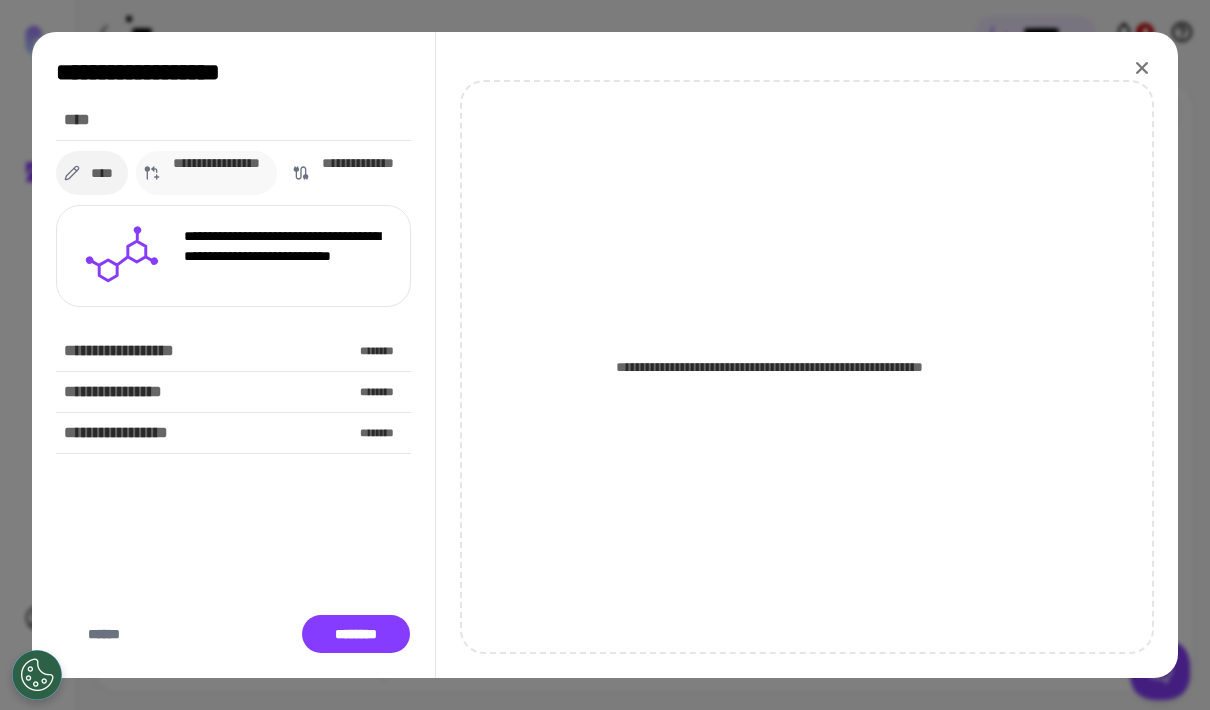 click on "**********" at bounding box center [217, 173] 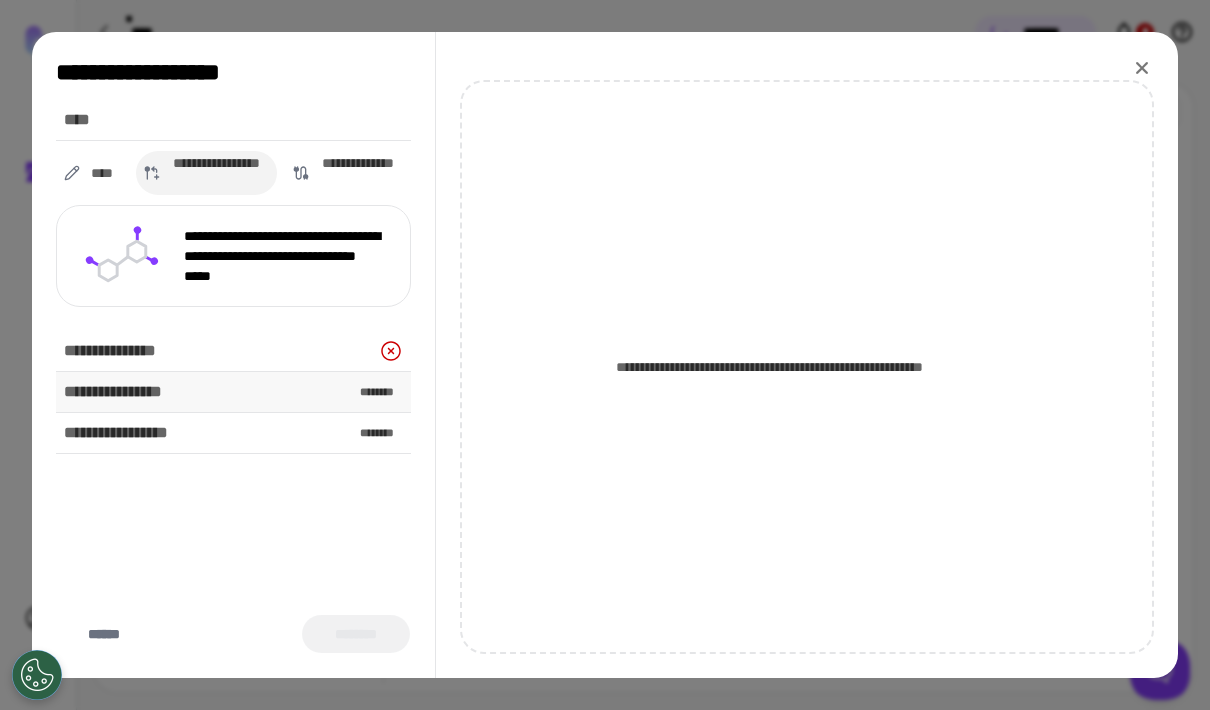 click on "**********" at bounding box center (233, 392) 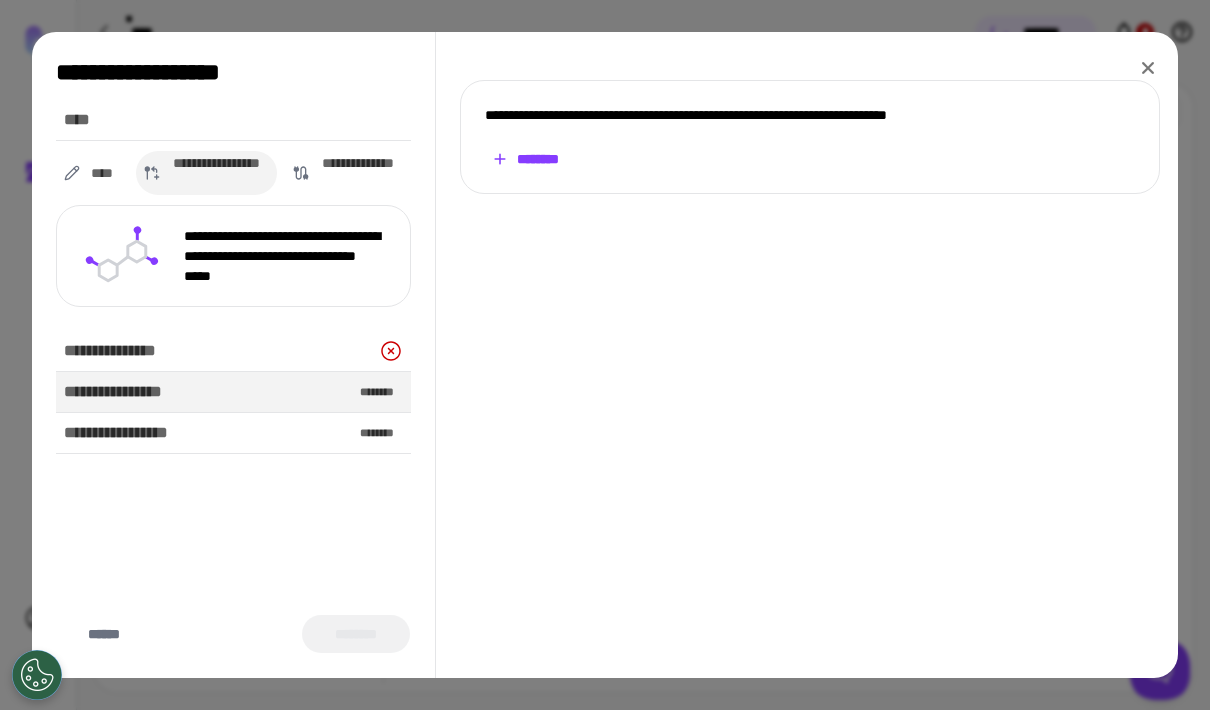 click on "********" at bounding box center [525, 159] 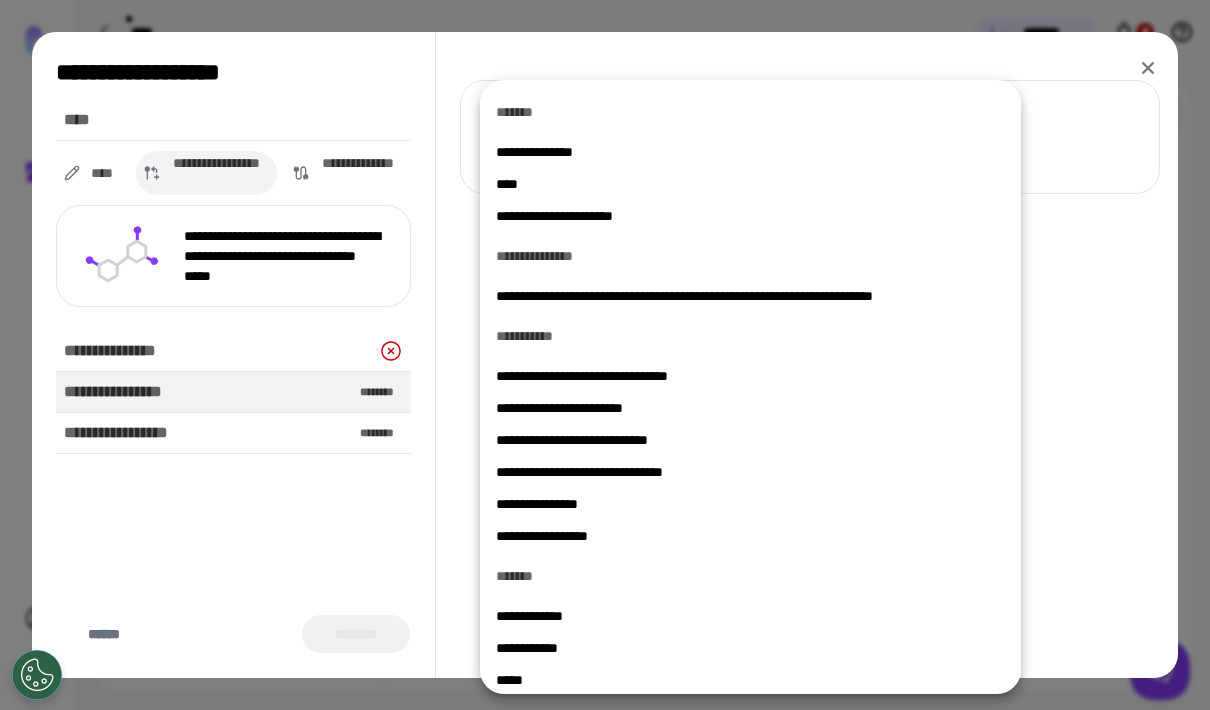 click on "**********" at bounding box center (750, 216) 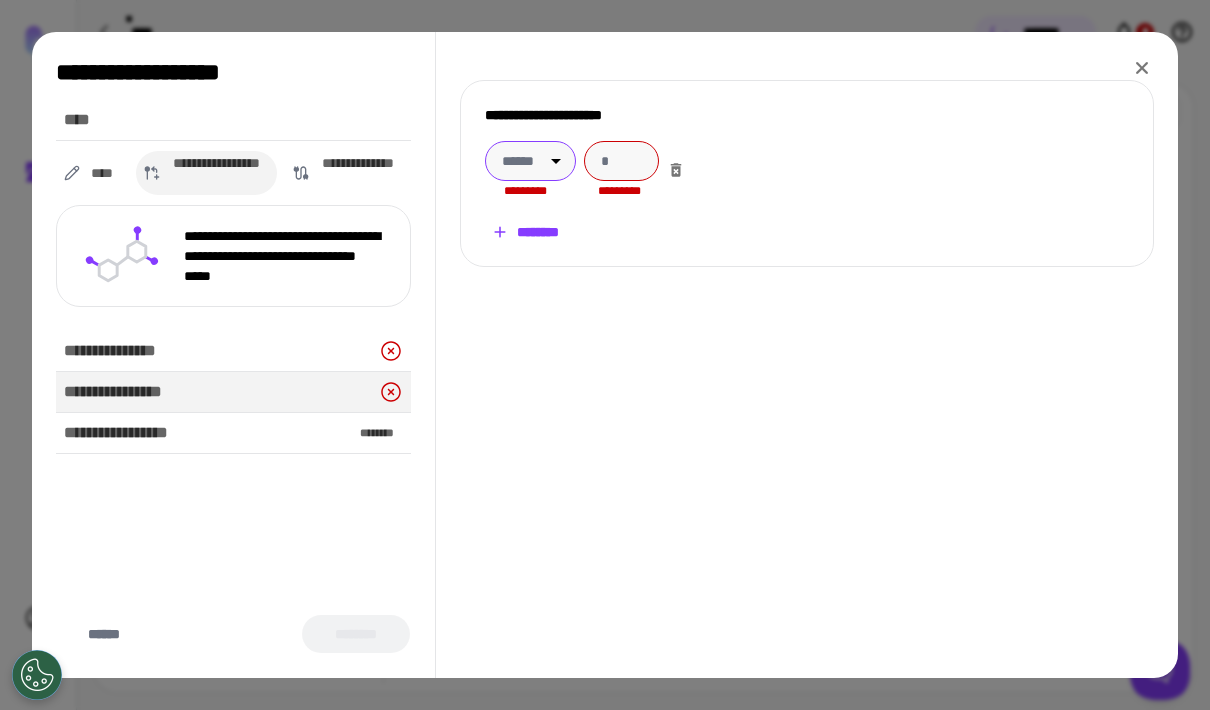 click on "**********" at bounding box center (605, 355) 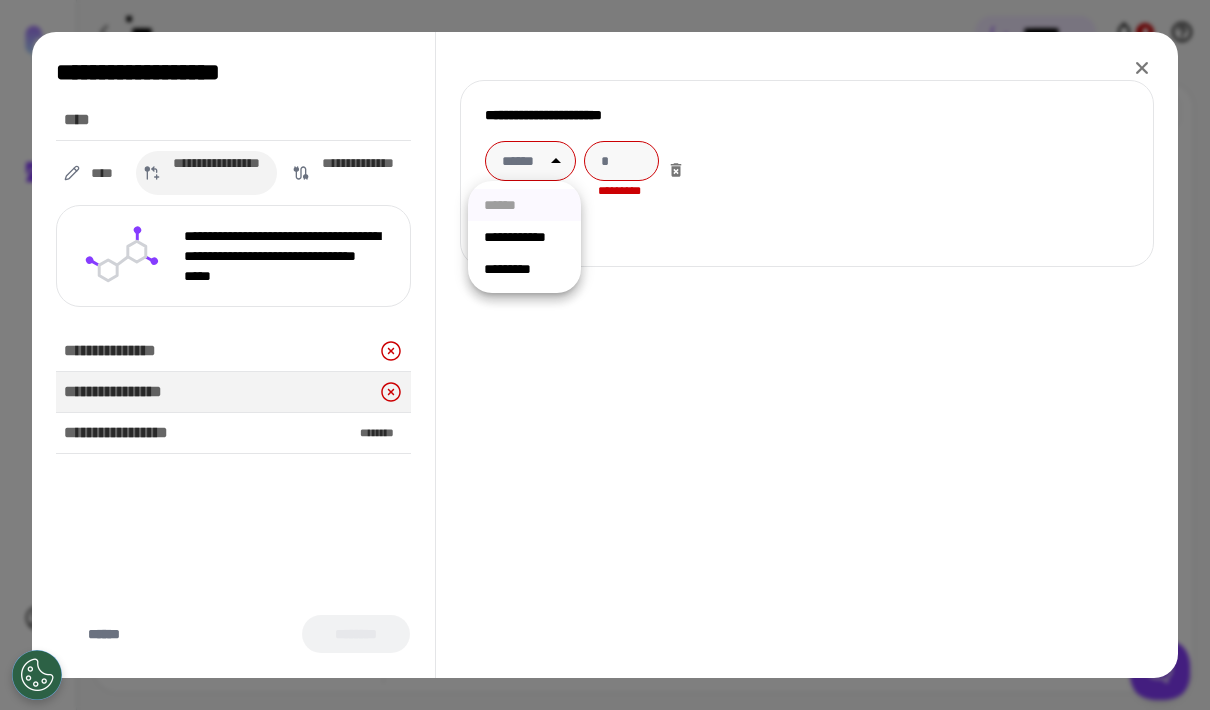 click on "**********" at bounding box center (524, 237) 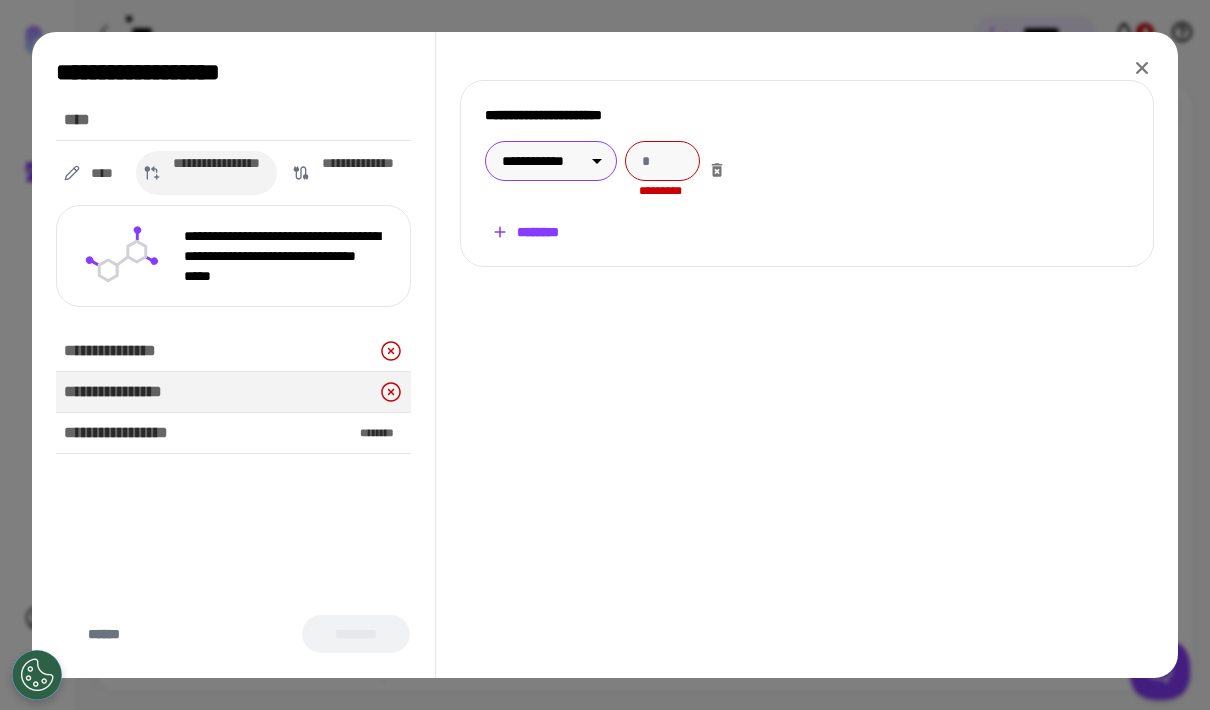 click 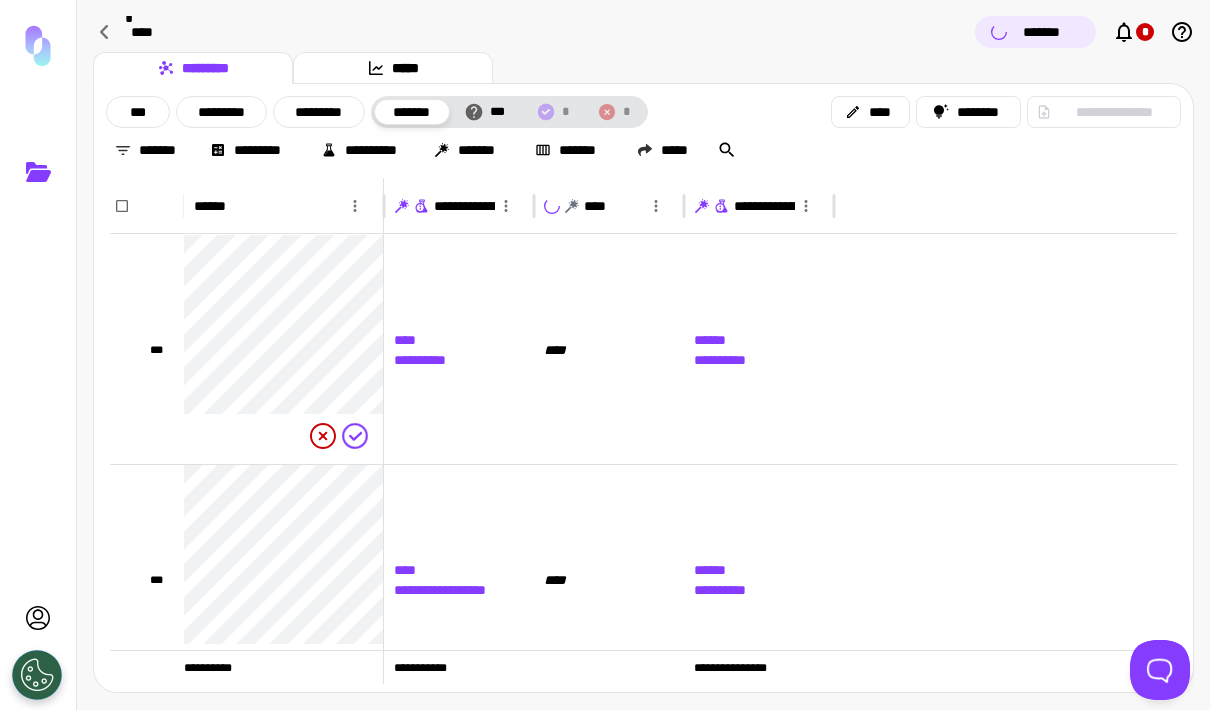 scroll, scrollTop: 73, scrollLeft: 0, axis: vertical 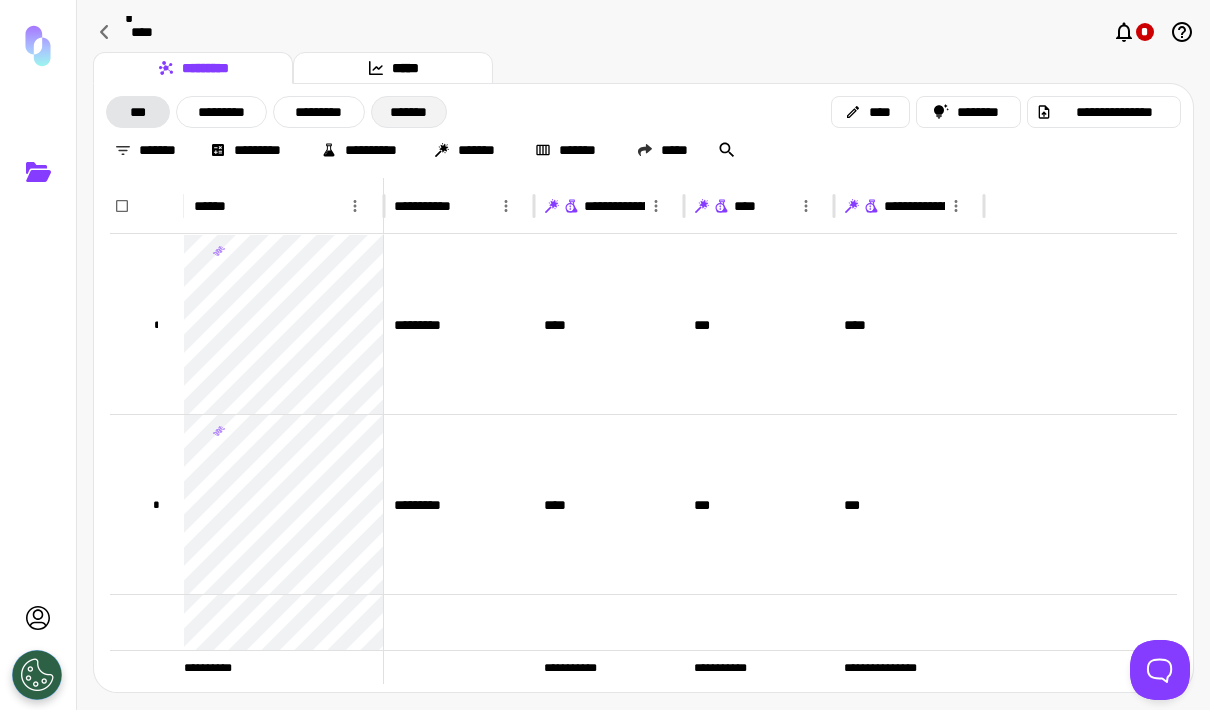 click on "*******" at bounding box center [409, 112] 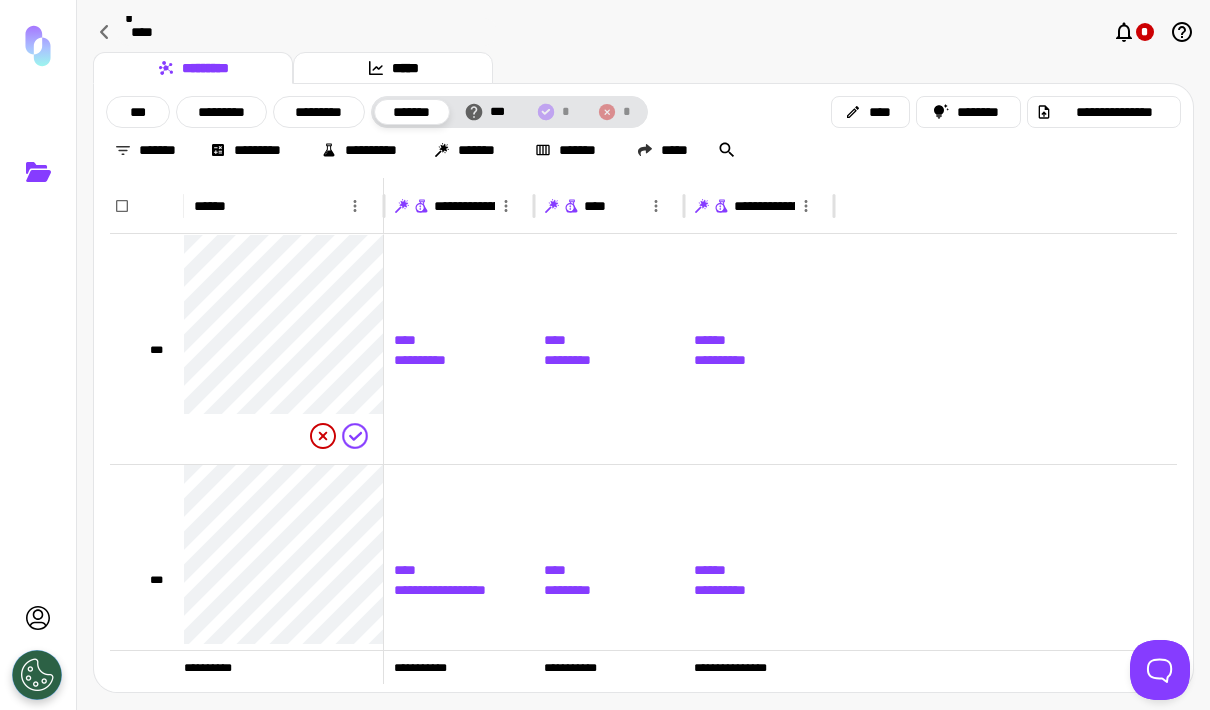 scroll, scrollTop: 76, scrollLeft: 0, axis: vertical 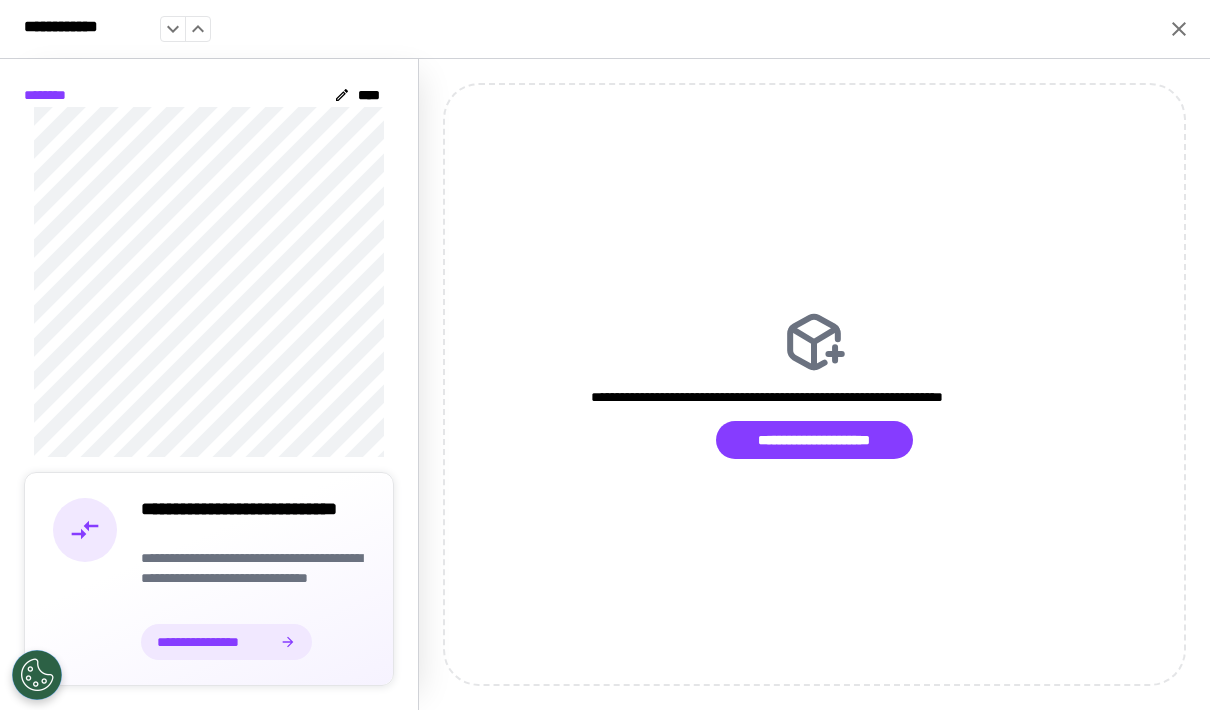 click on "**********" at bounding box center [253, 553] 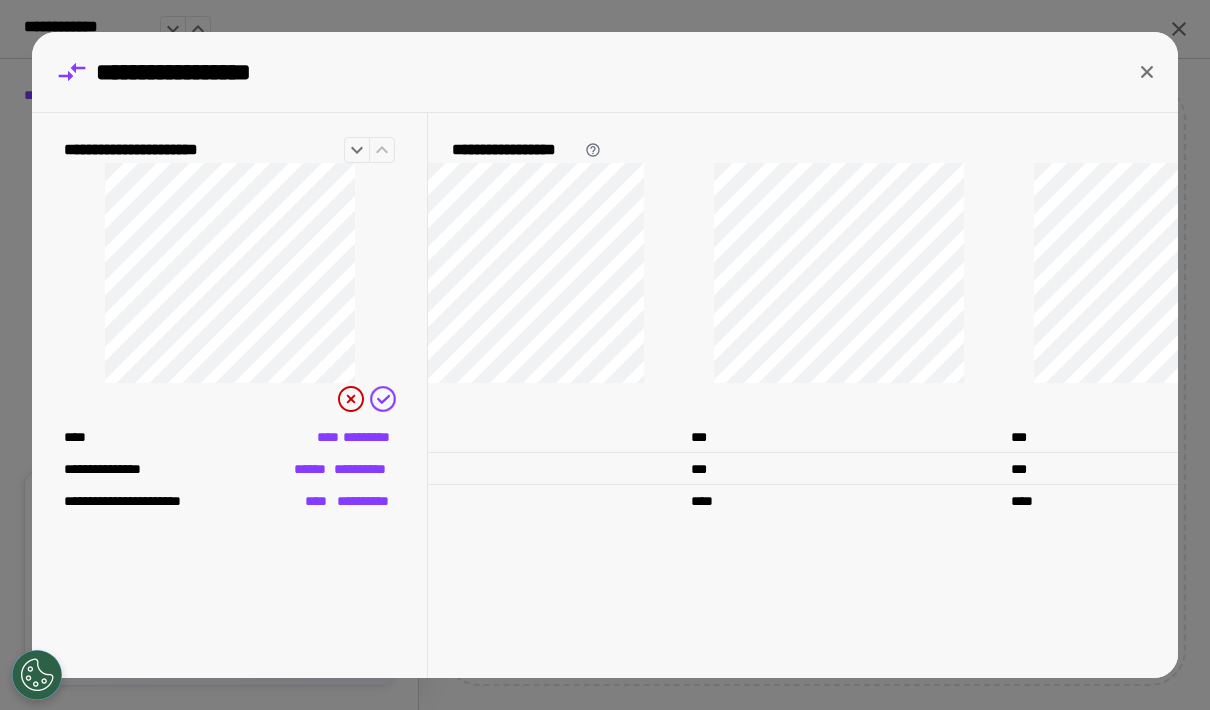 scroll, scrollTop: 0, scrollLeft: 60, axis: horizontal 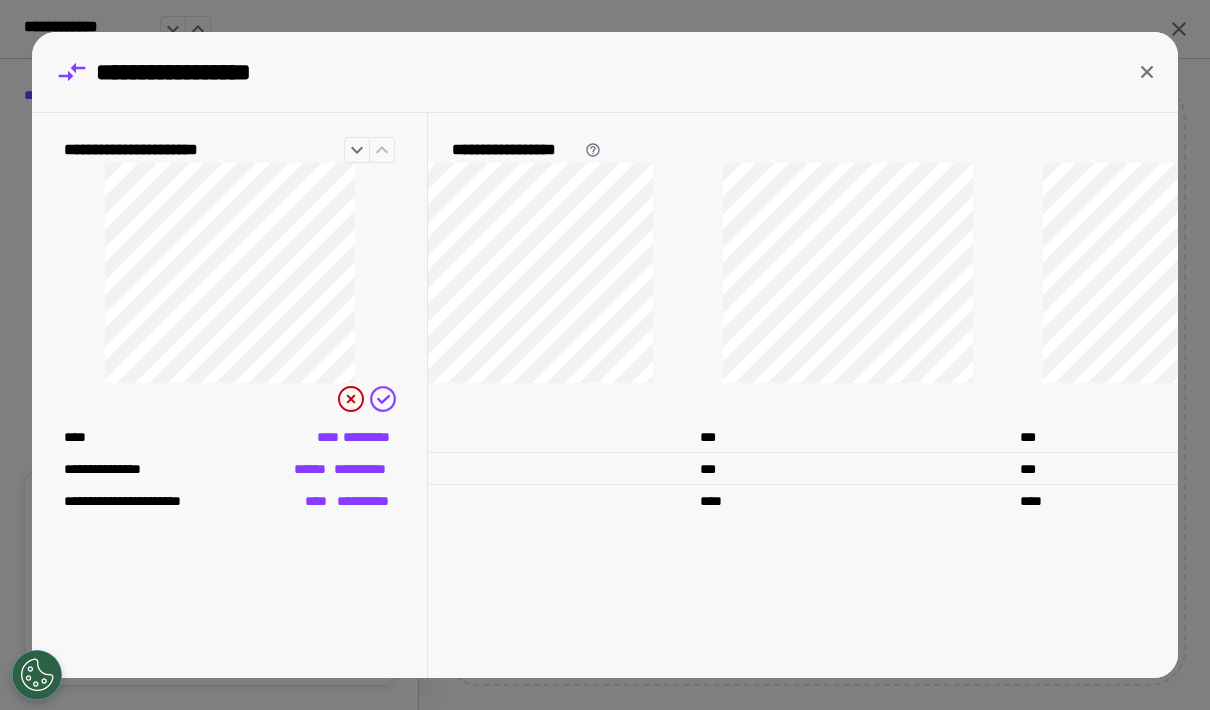click 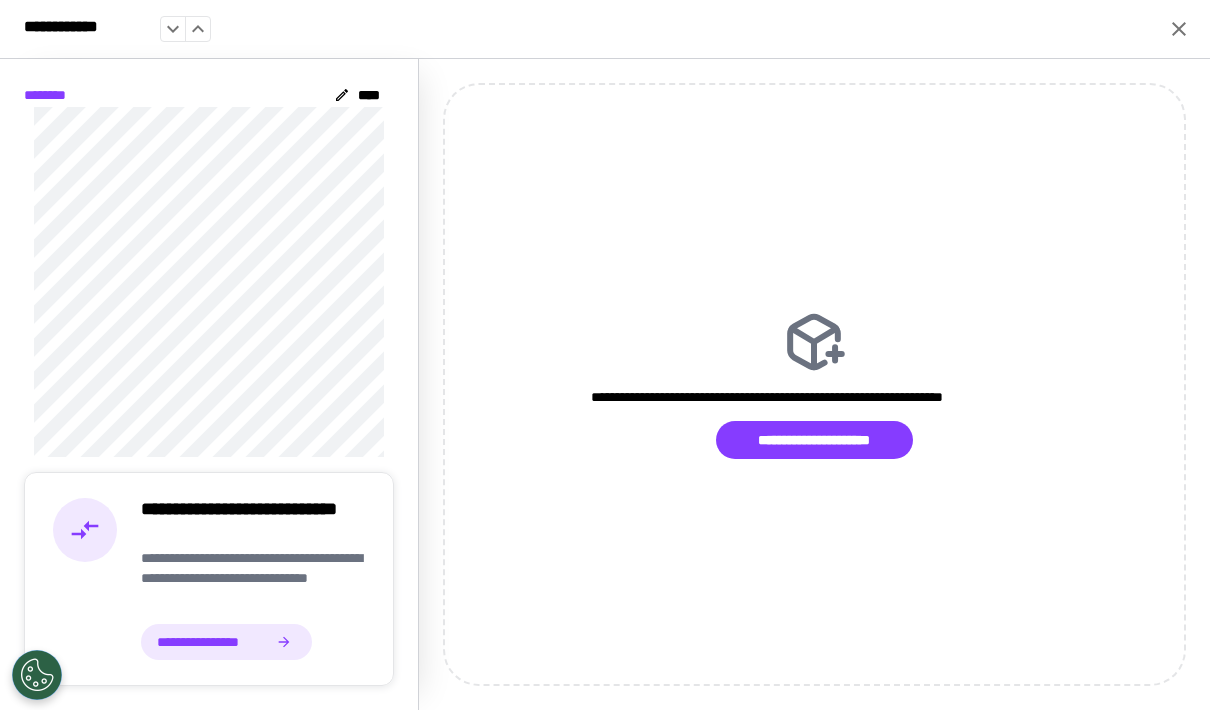 click 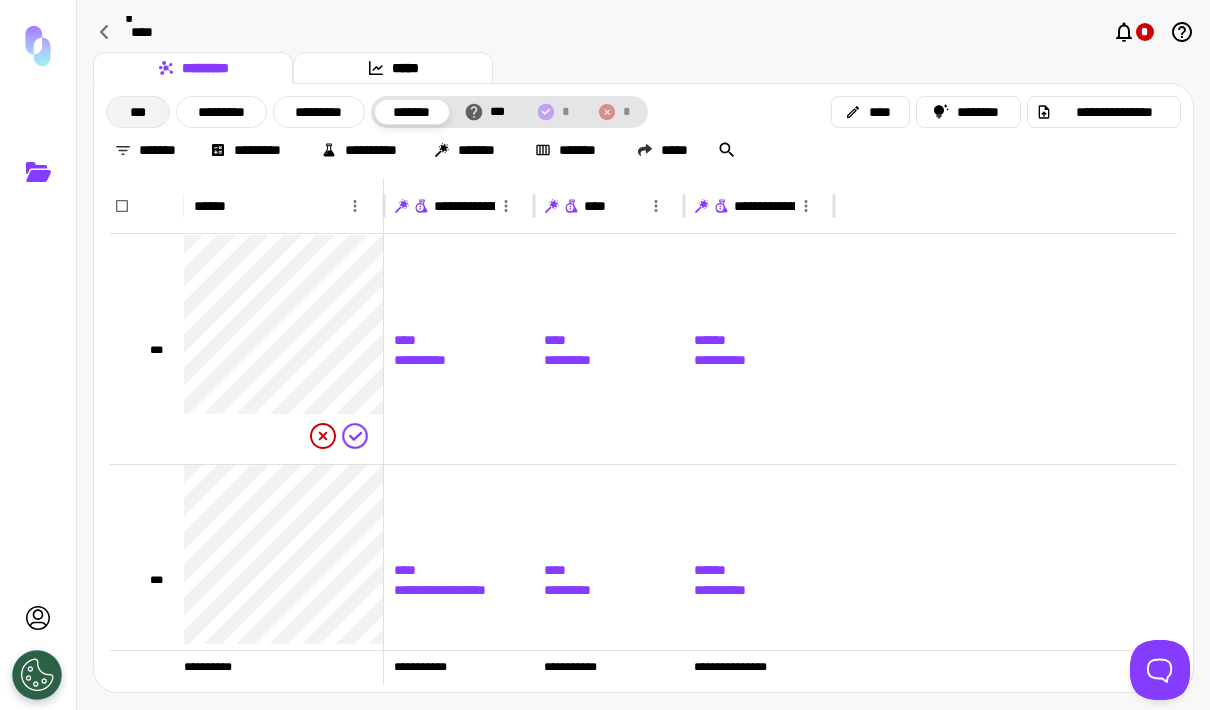click on "***" at bounding box center (138, 112) 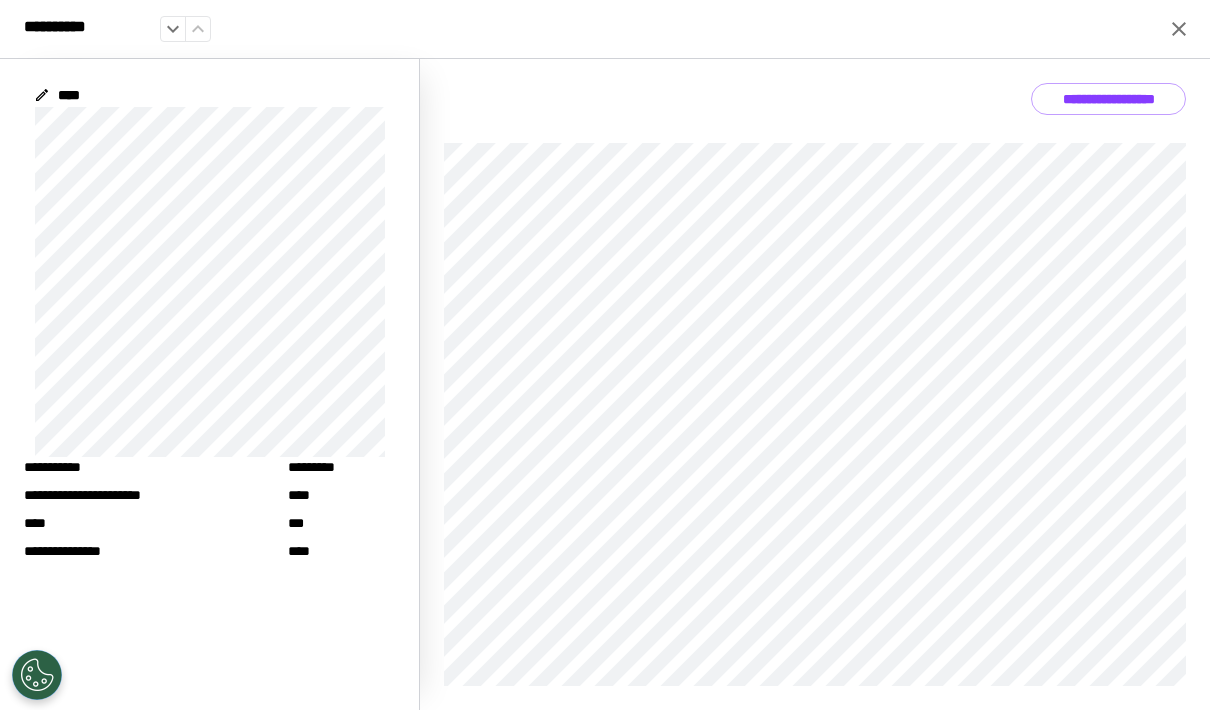 click on "**********" at bounding box center (605, 29) 